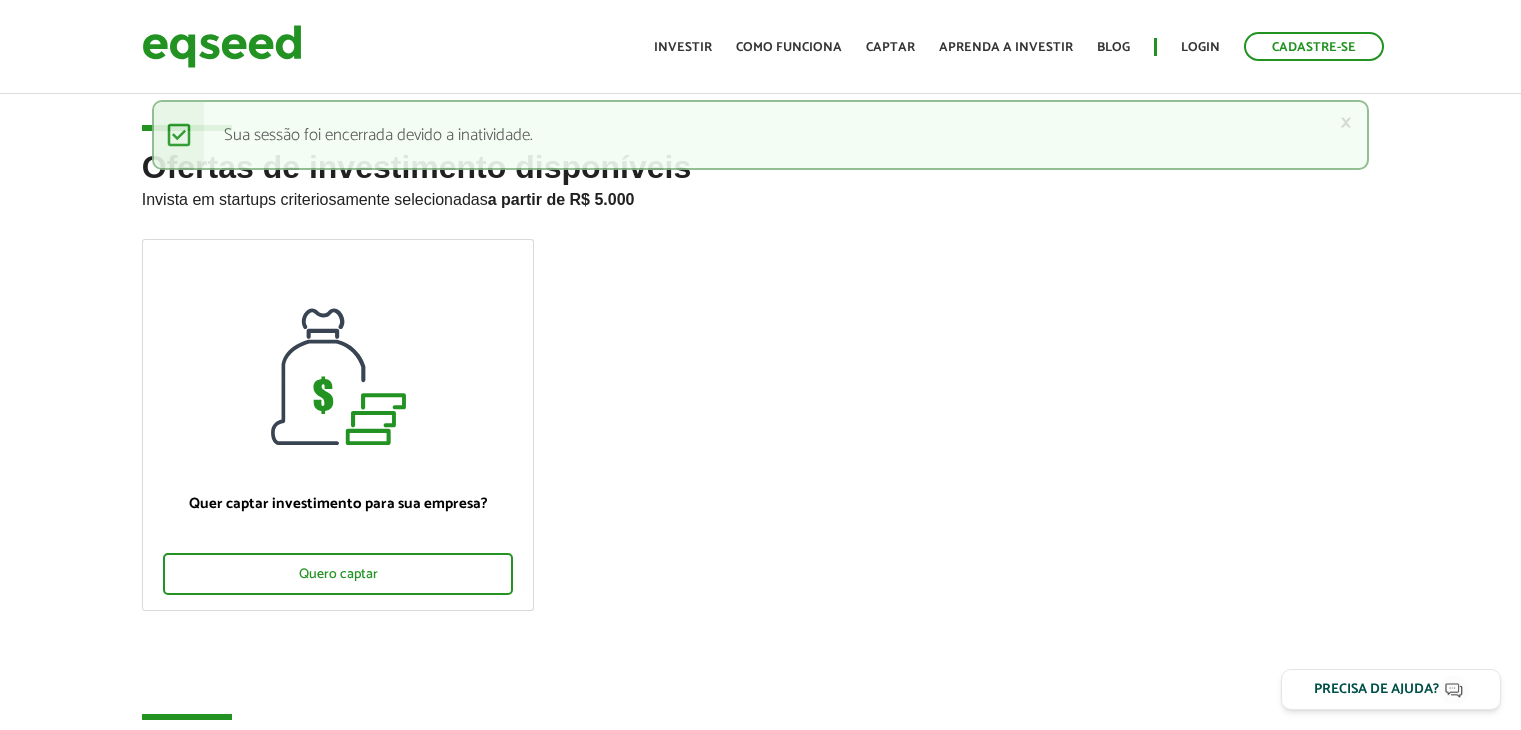 scroll, scrollTop: 0, scrollLeft: 0, axis: both 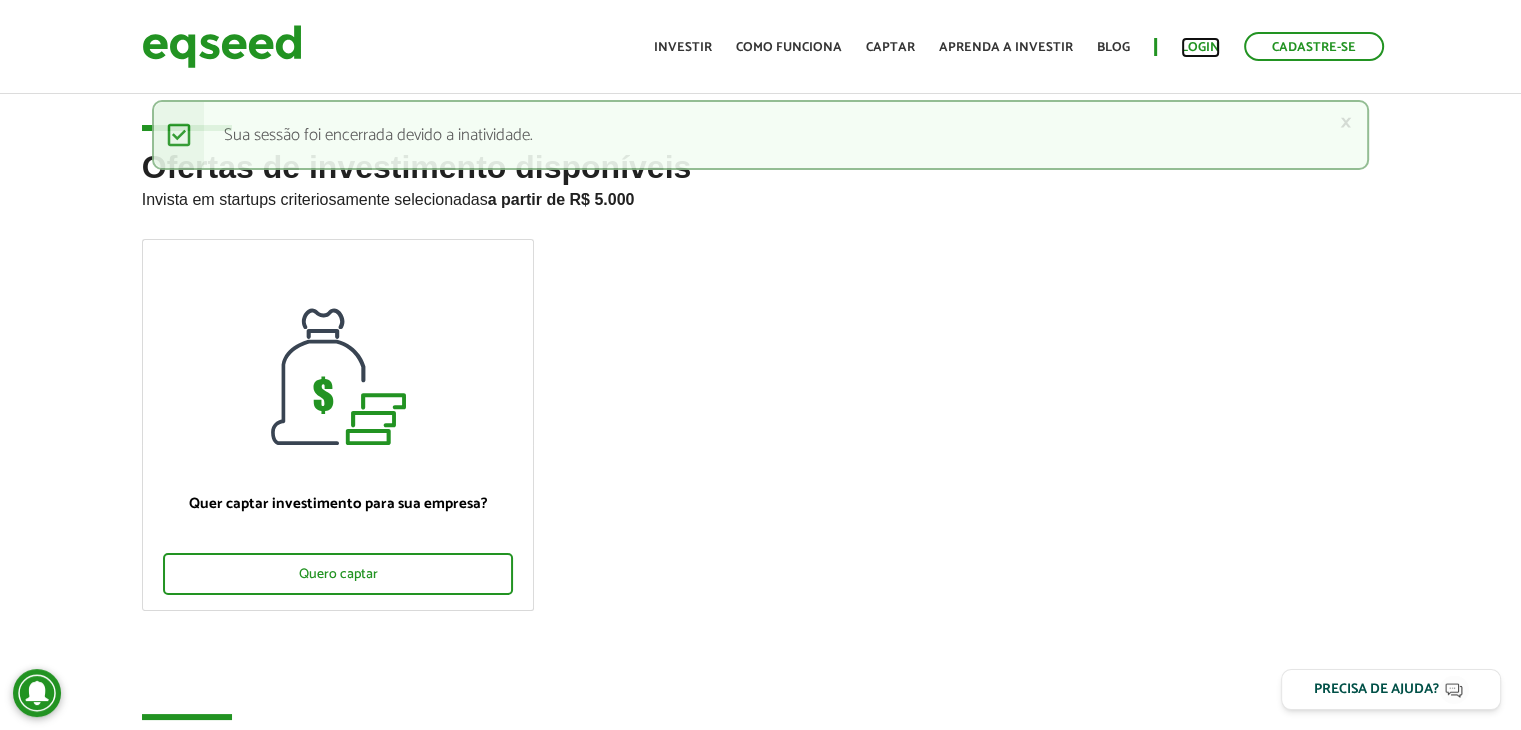 click on "Login" at bounding box center [1200, 47] 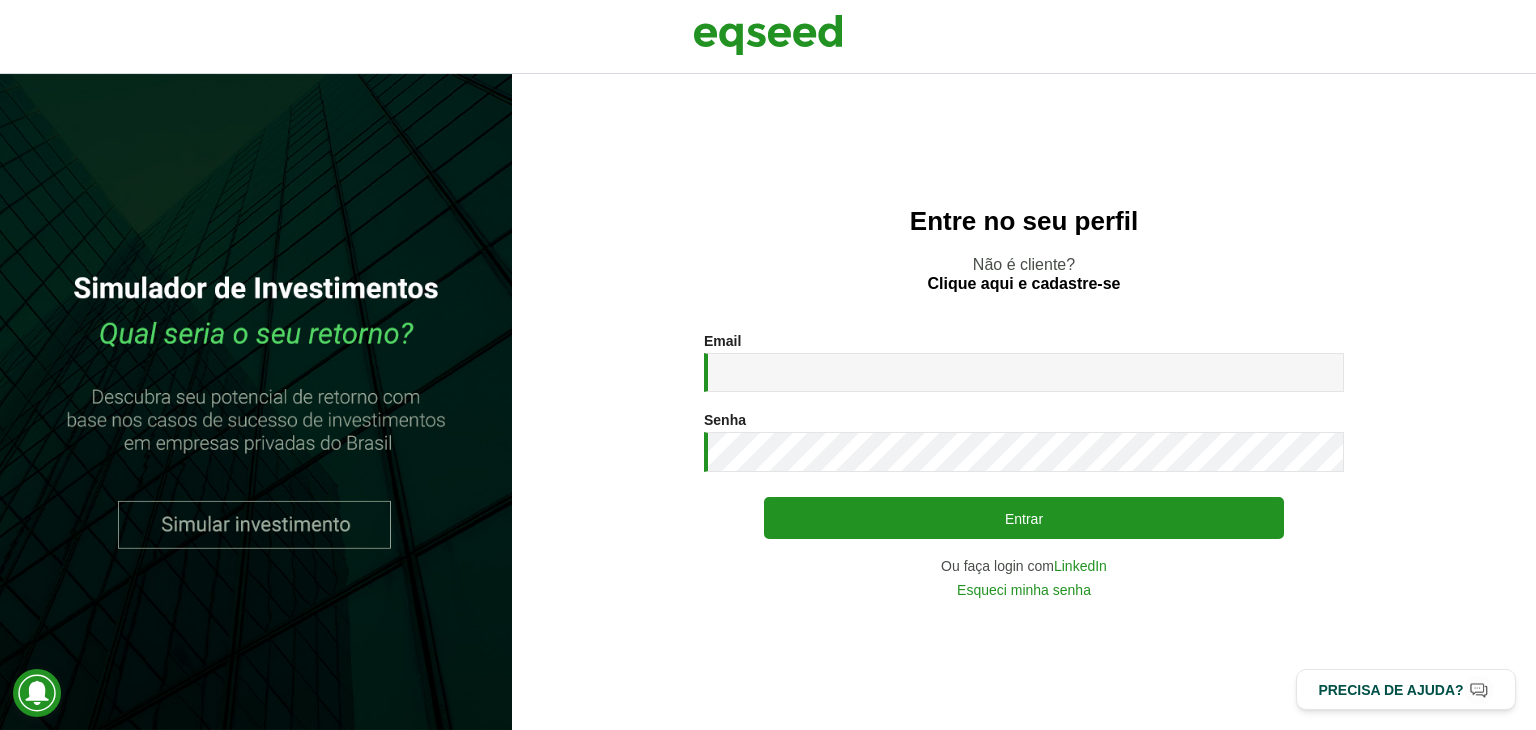 scroll, scrollTop: 0, scrollLeft: 0, axis: both 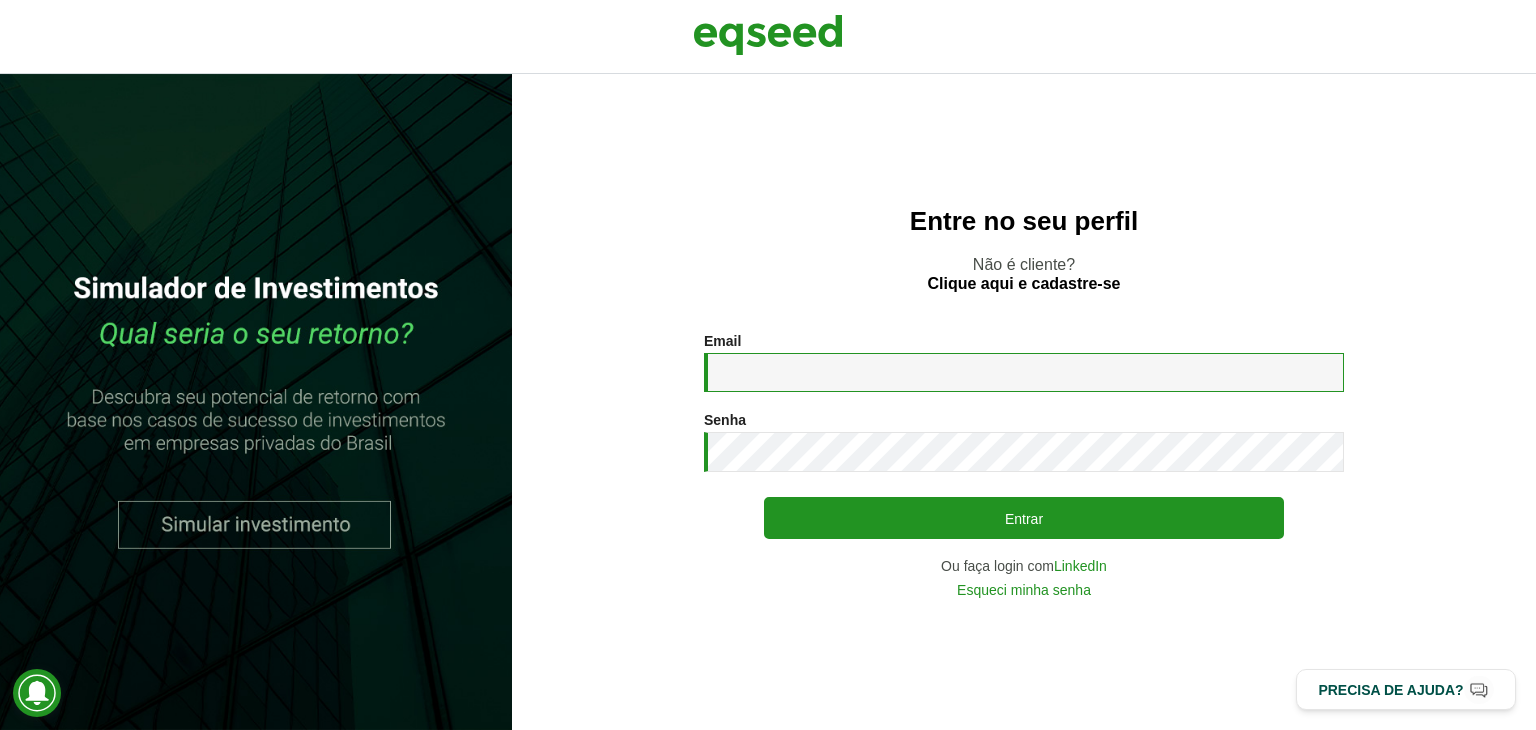 click on "Email  *" at bounding box center [1024, 372] 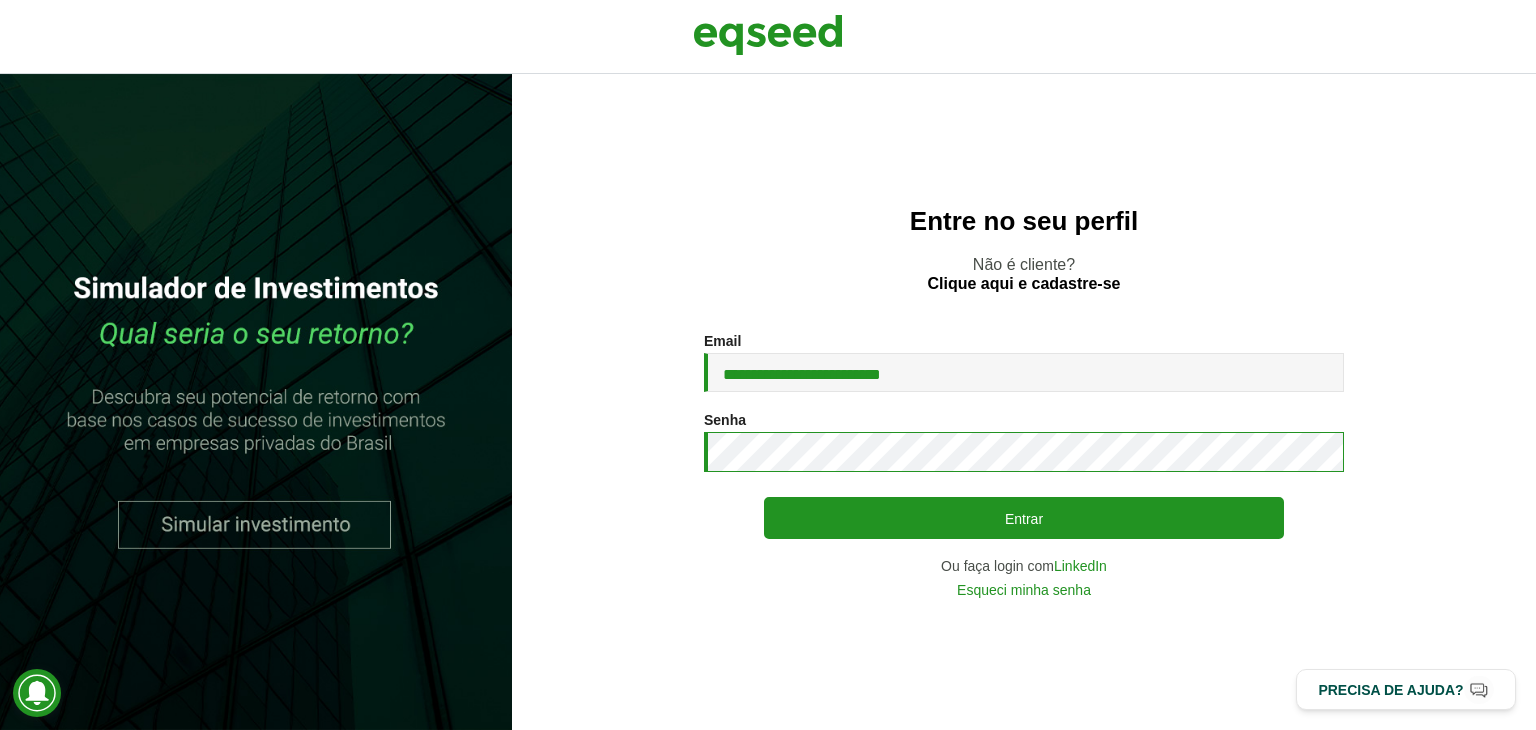click on "Entrar" at bounding box center (1024, 518) 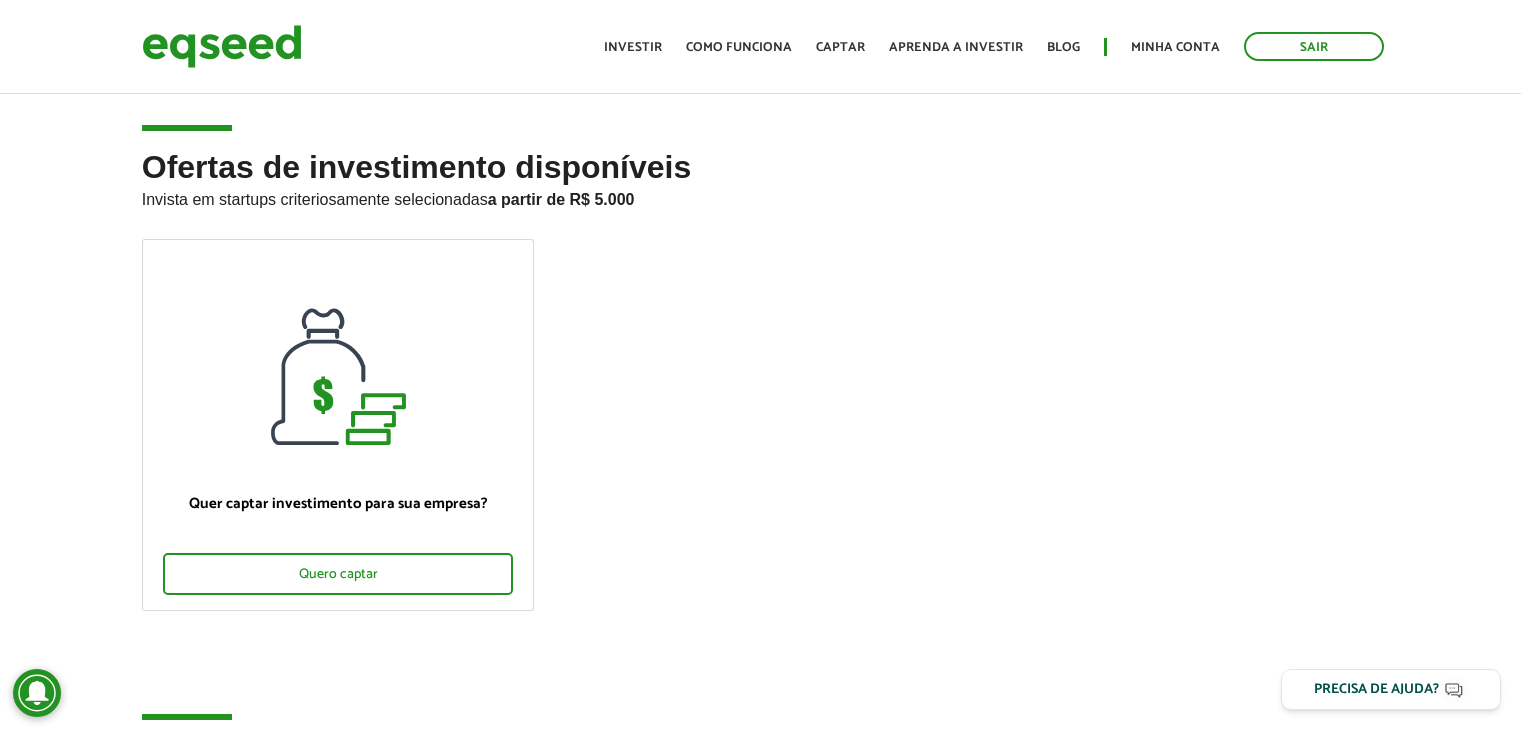 scroll, scrollTop: 0, scrollLeft: 0, axis: both 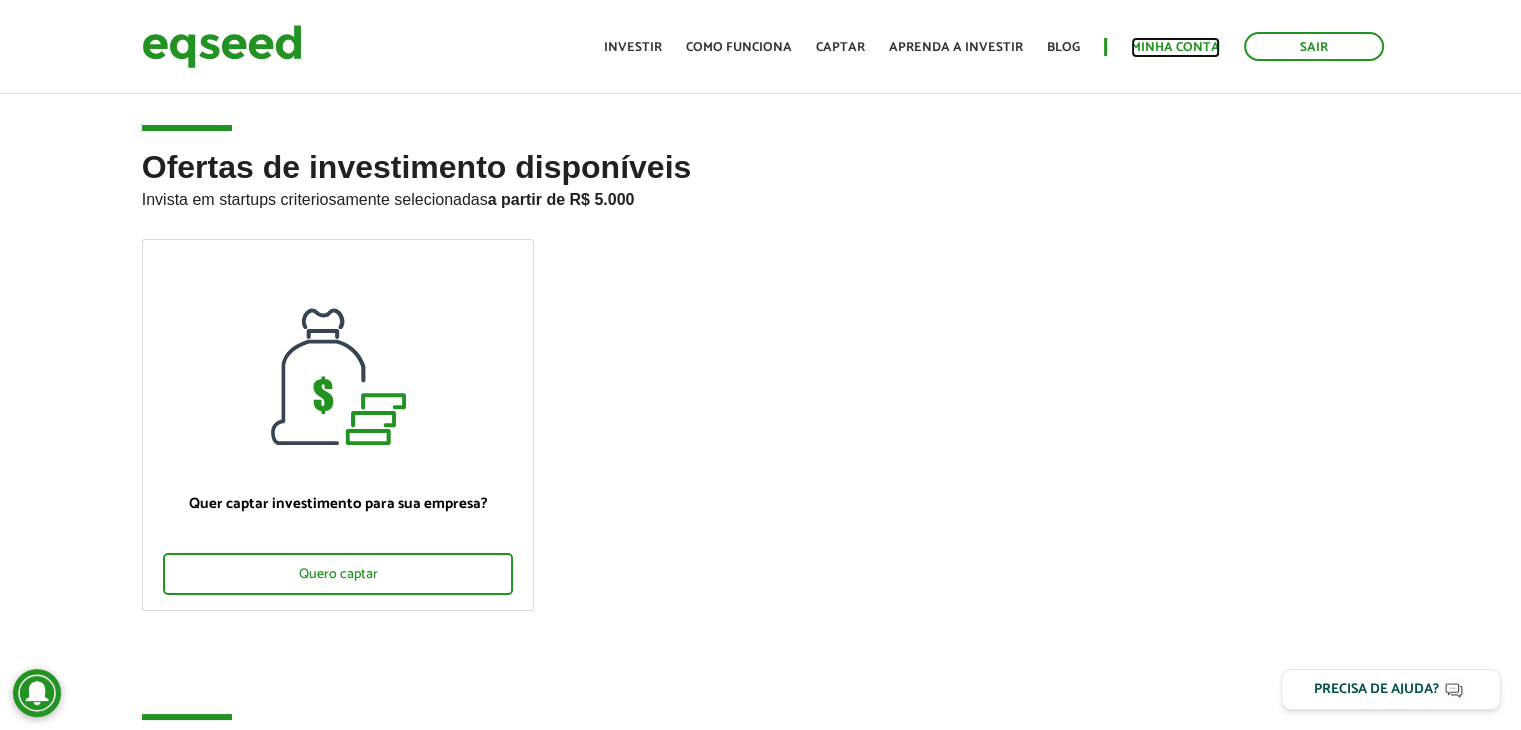 click on "Minha conta" at bounding box center [1175, 47] 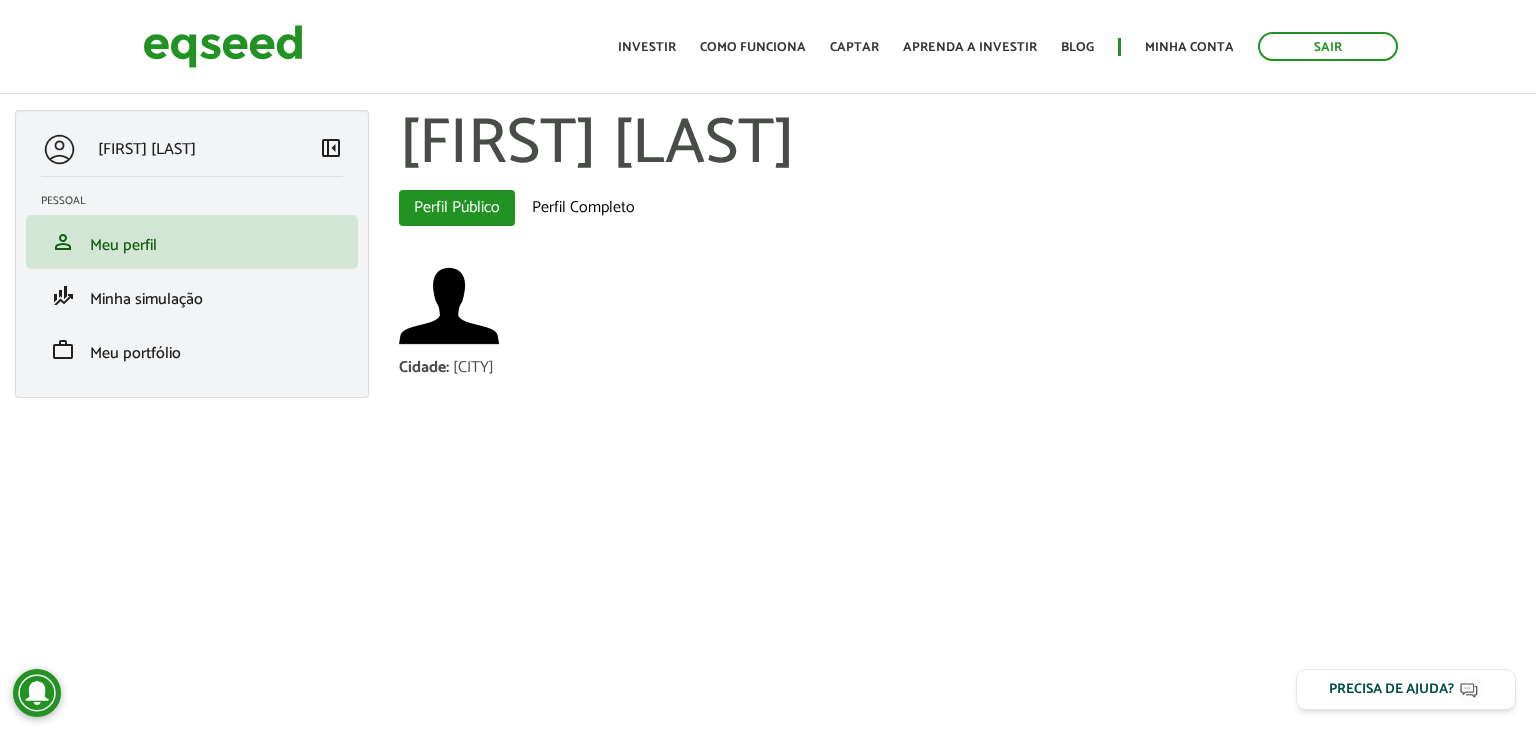 scroll, scrollTop: 0, scrollLeft: 0, axis: both 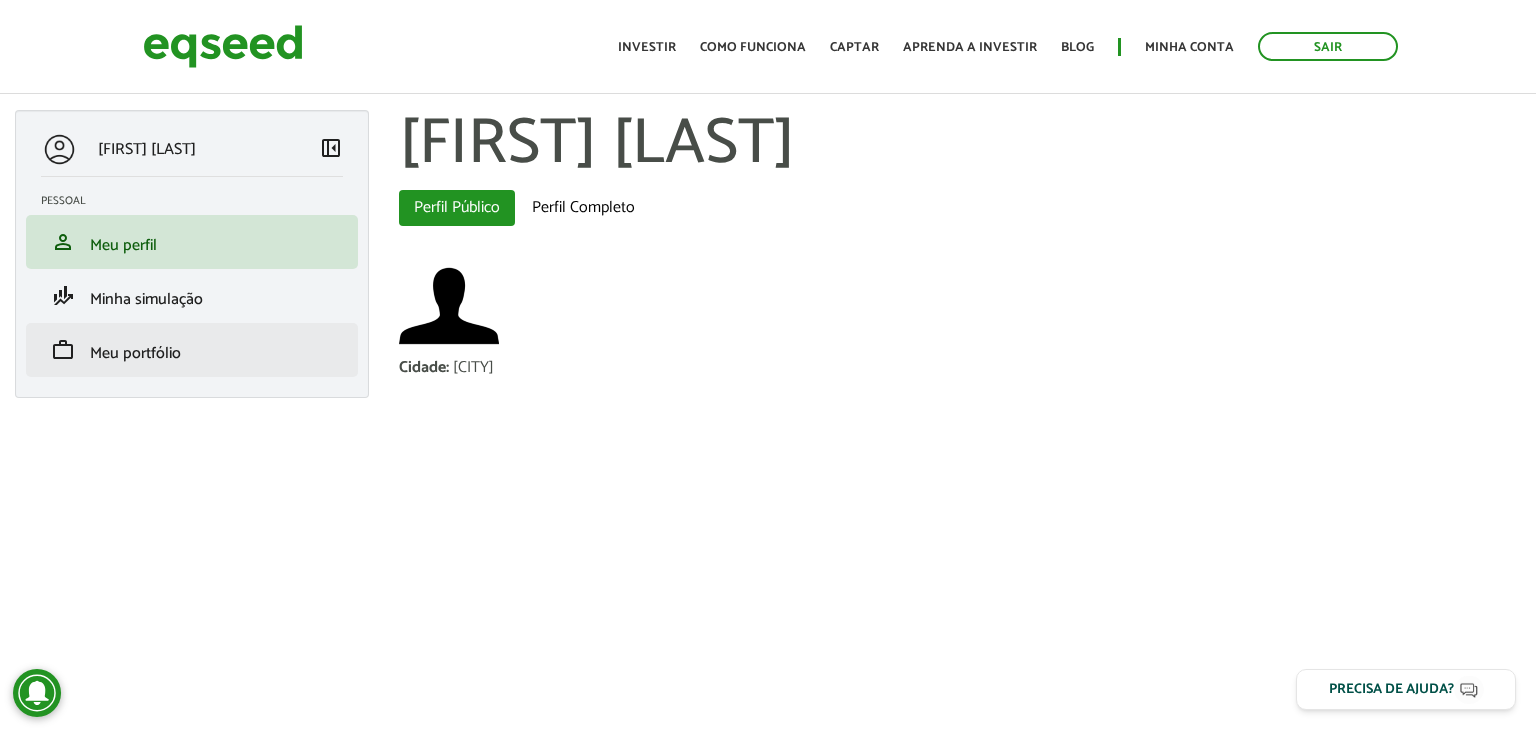 click on "work Meu portfólio" at bounding box center [192, 350] 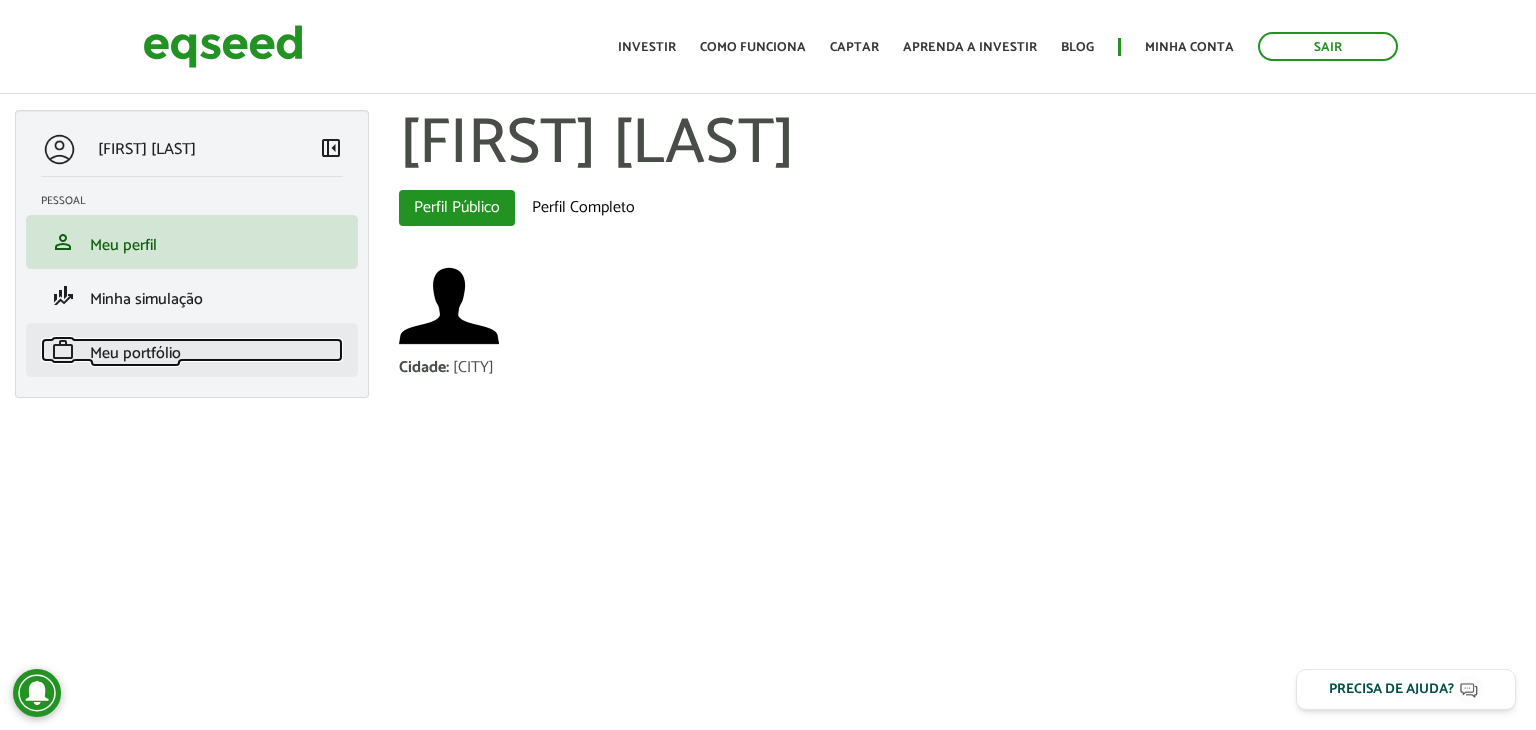 click on "work Meu portfólio" at bounding box center (192, 350) 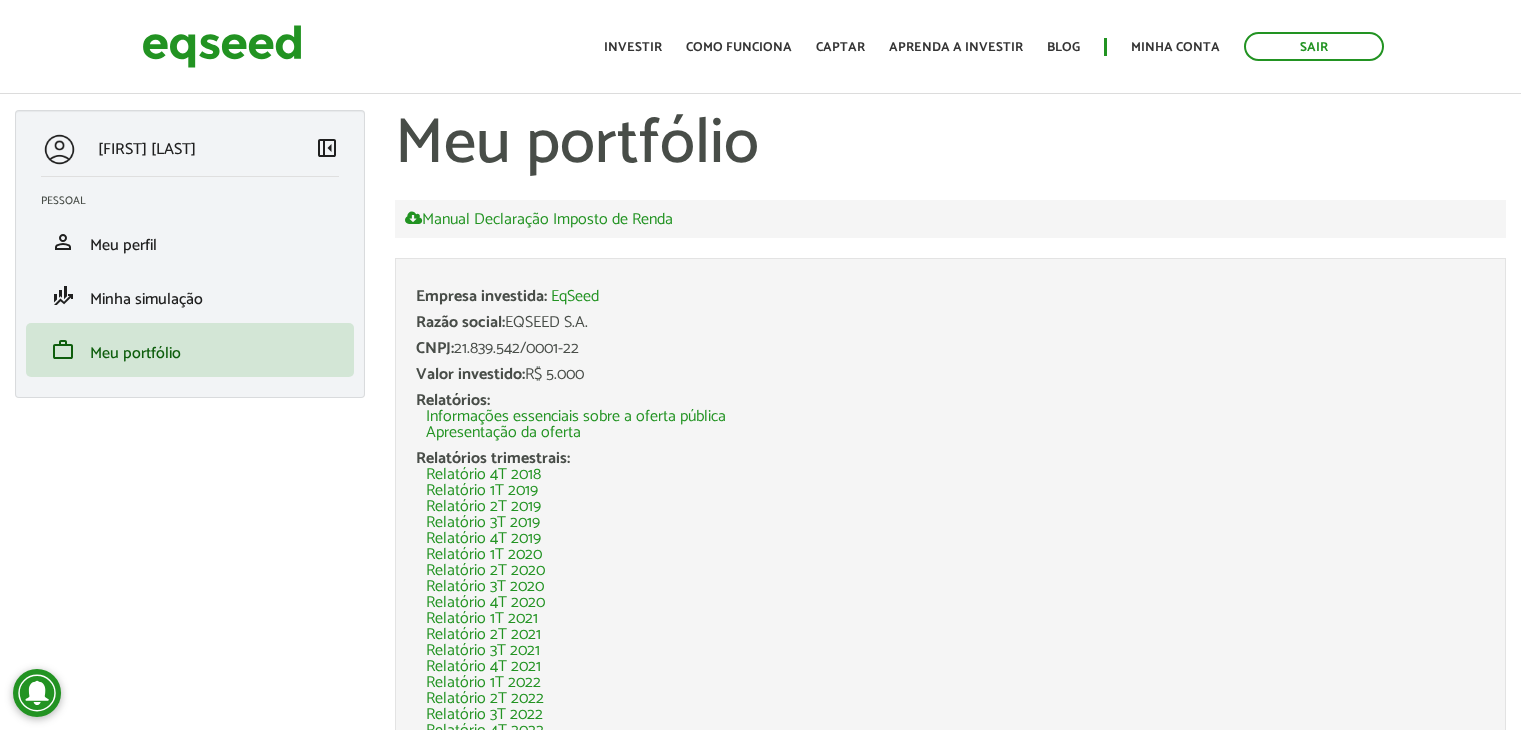 scroll, scrollTop: 0, scrollLeft: 0, axis: both 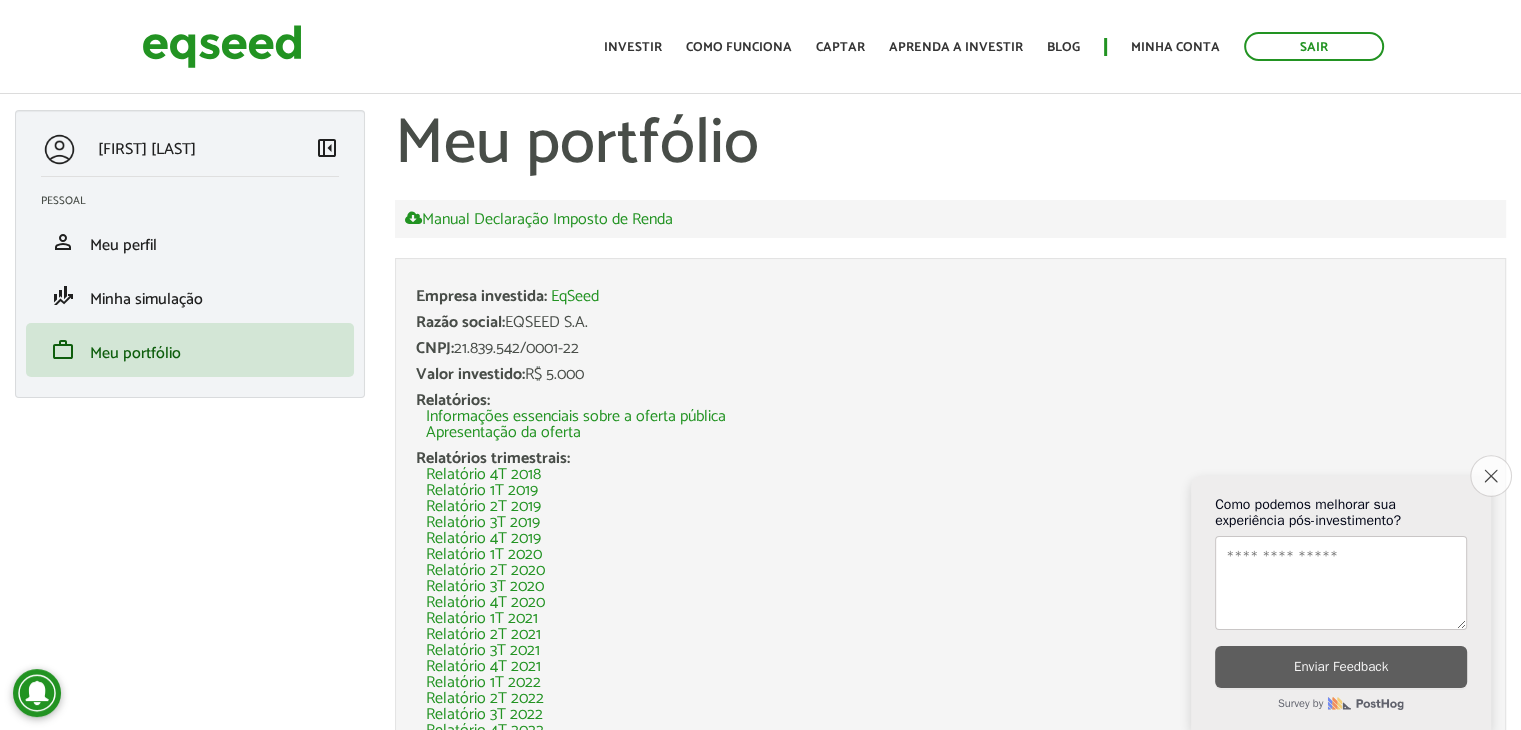click on "Close survey" at bounding box center (1491, 476) 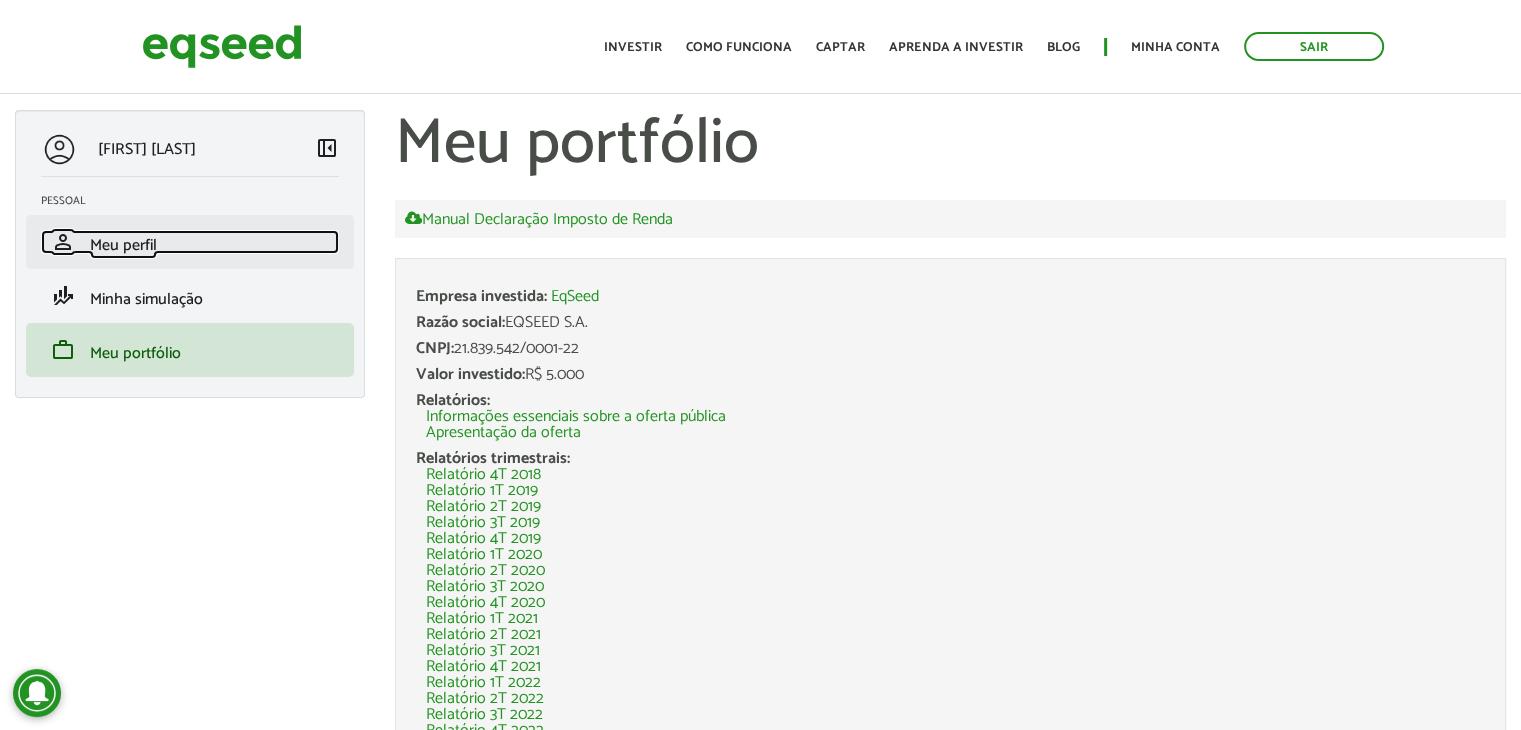 click on "person Meu perfil" at bounding box center [190, 242] 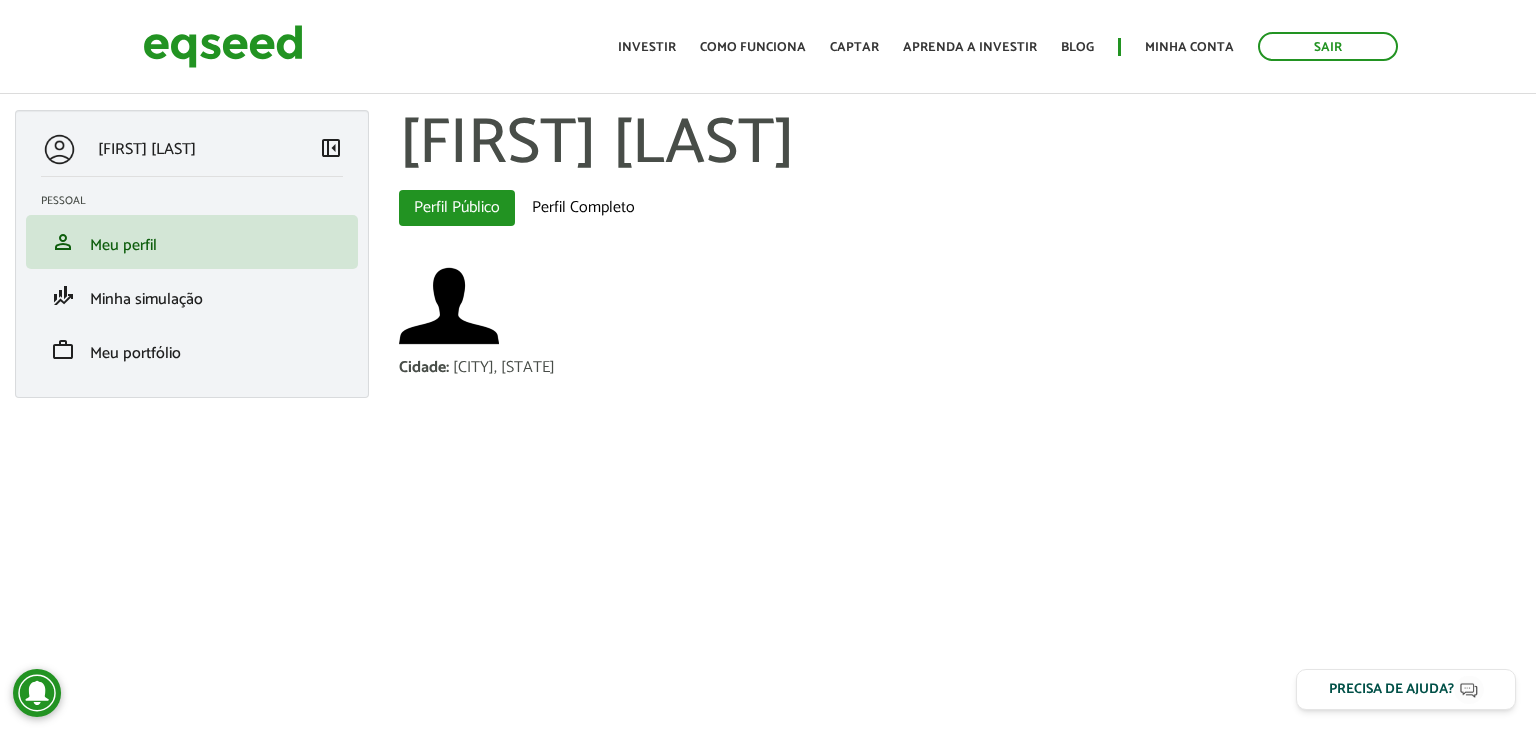 scroll, scrollTop: 0, scrollLeft: 0, axis: both 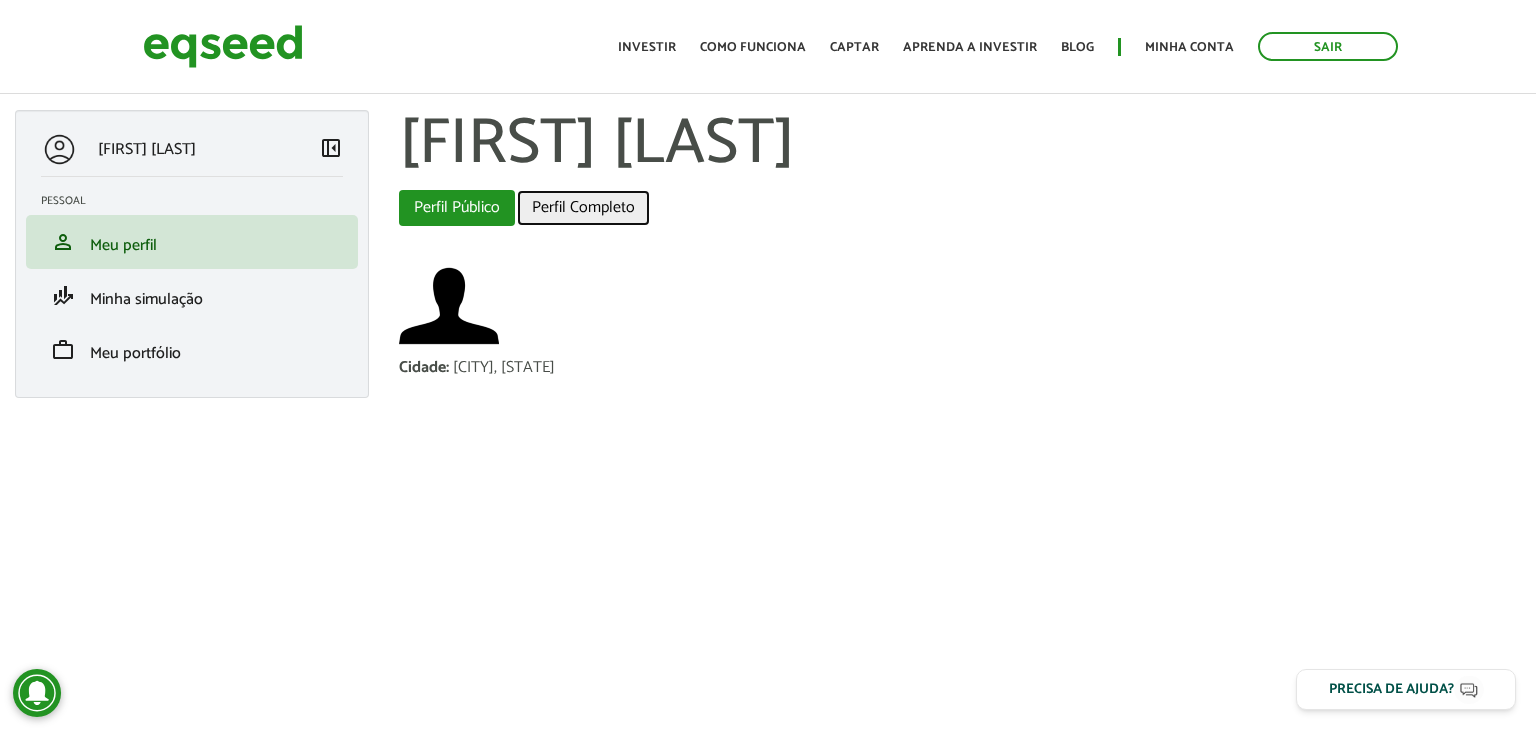 click on "Perfil Completo" at bounding box center (583, 208) 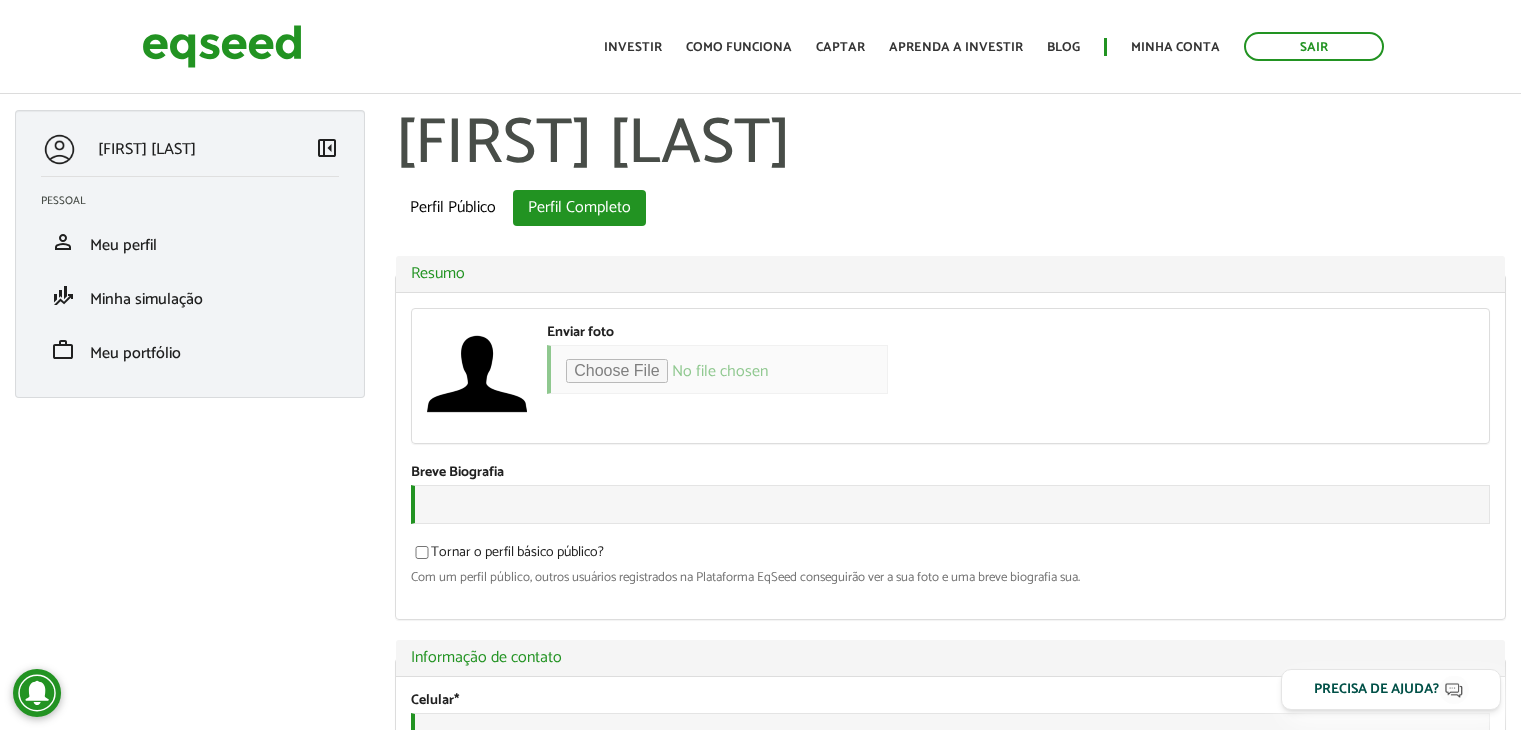 scroll, scrollTop: 0, scrollLeft: 0, axis: both 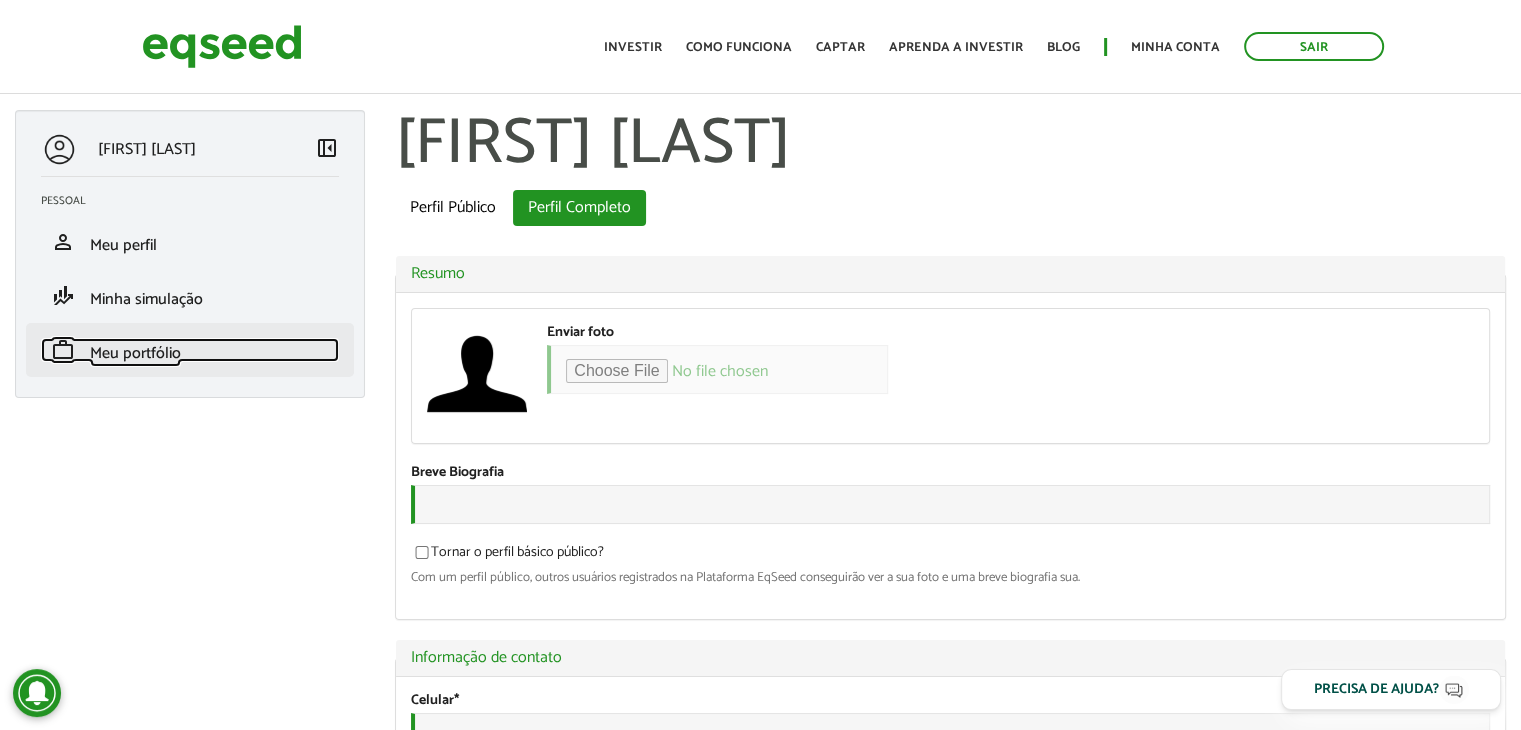 click on "Meu portfólio" at bounding box center (135, 353) 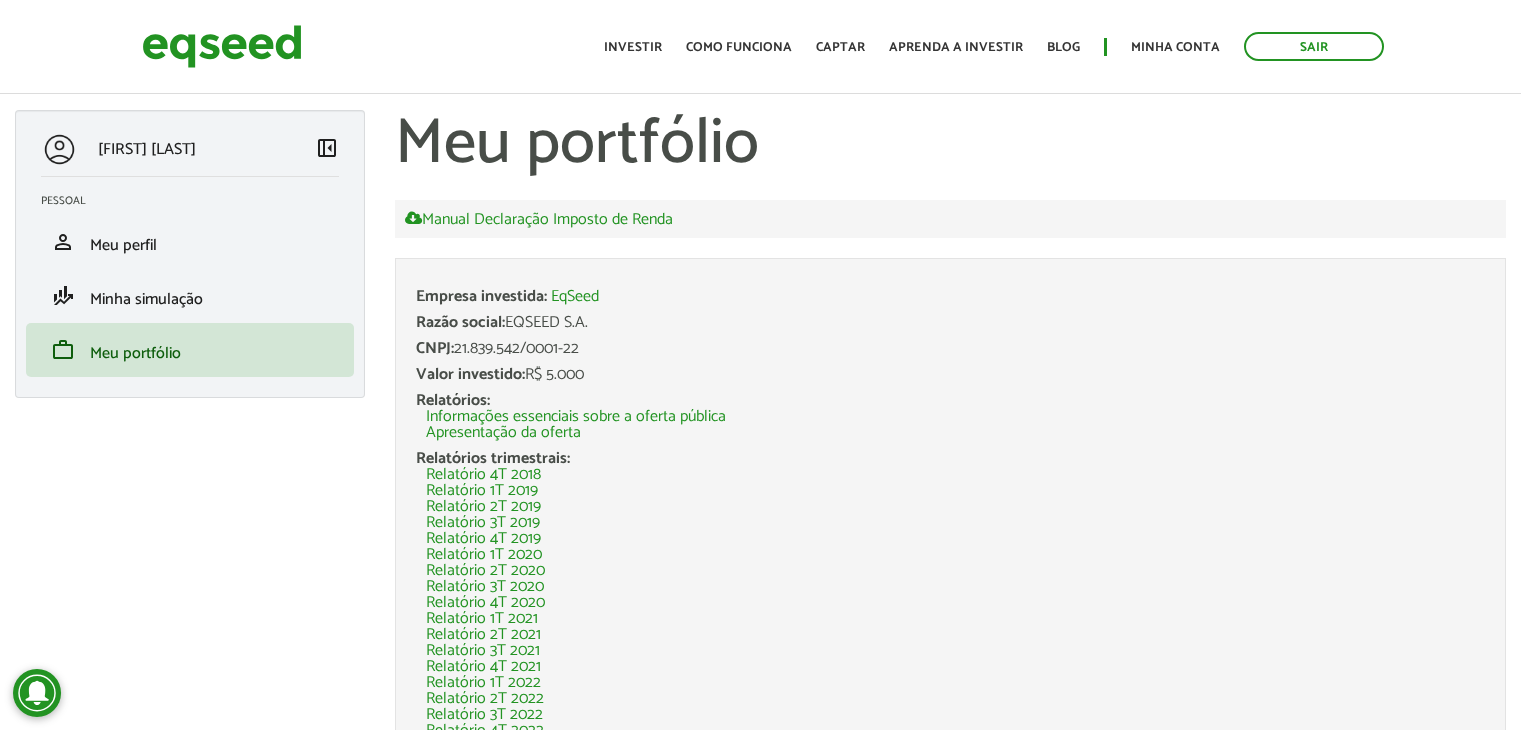 scroll, scrollTop: 0, scrollLeft: 0, axis: both 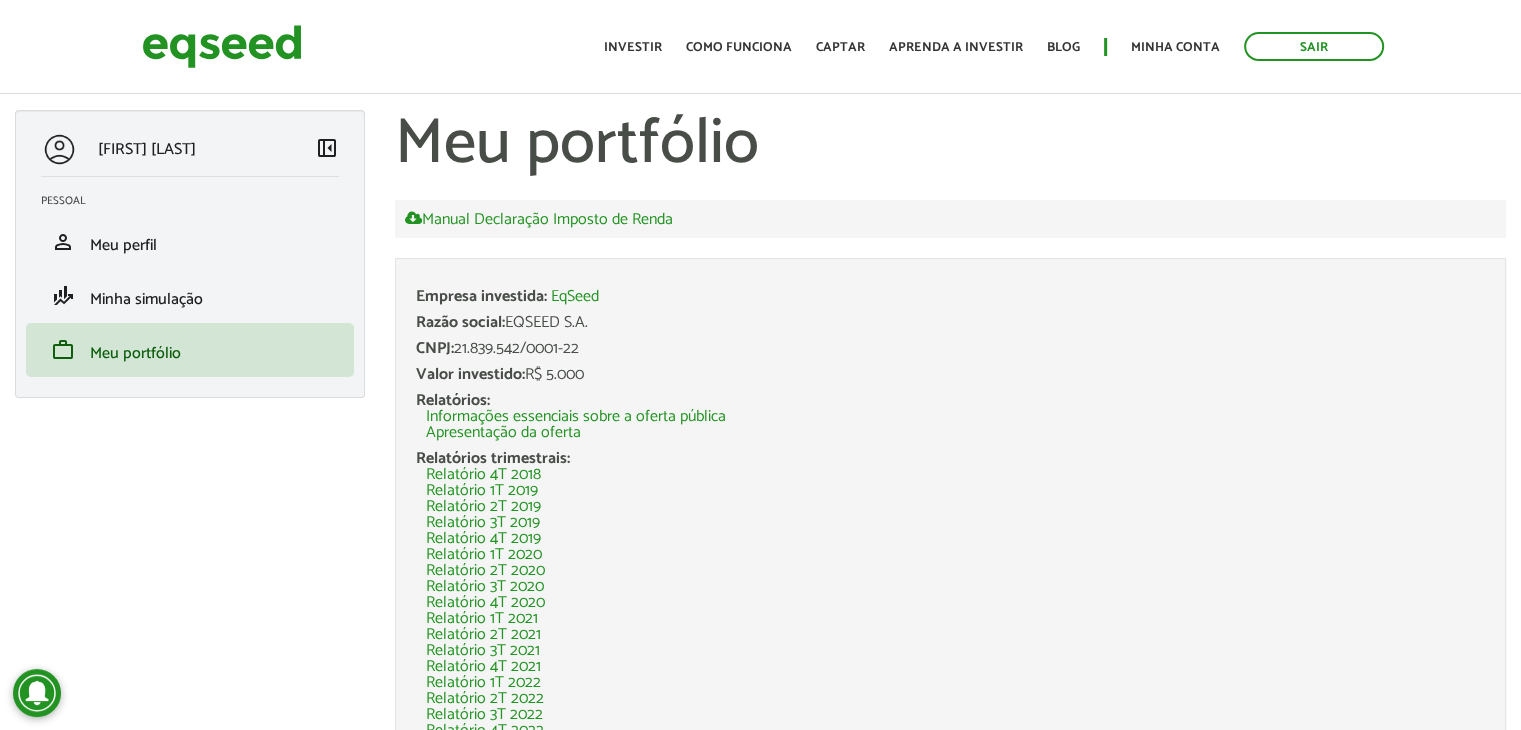 drag, startPoint x: 589, startPoint y: 371, endPoint x: 416, endPoint y: 380, distance: 173.23395 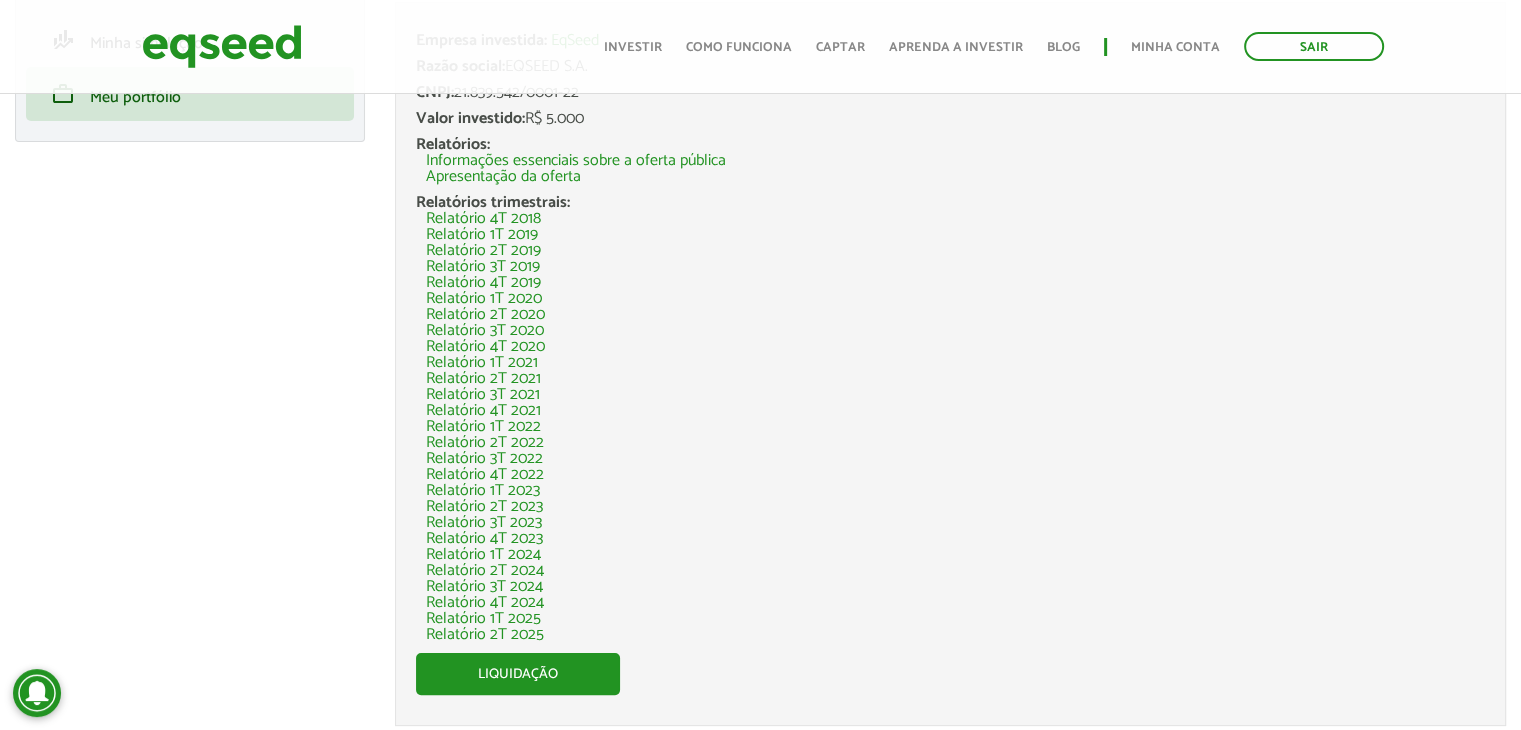 scroll, scrollTop: 221, scrollLeft: 0, axis: vertical 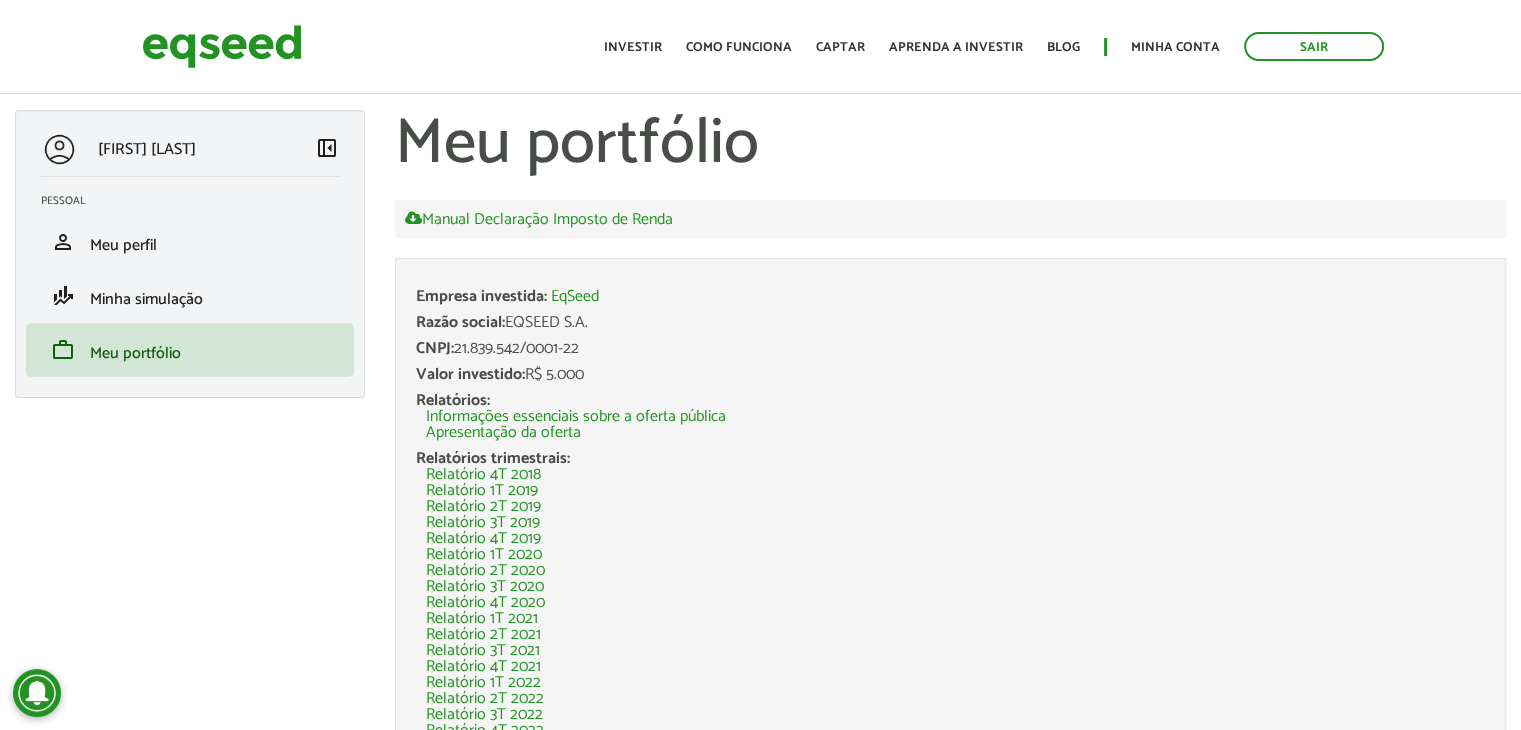 click on "Relatório 3T 2019" at bounding box center [955, 523] 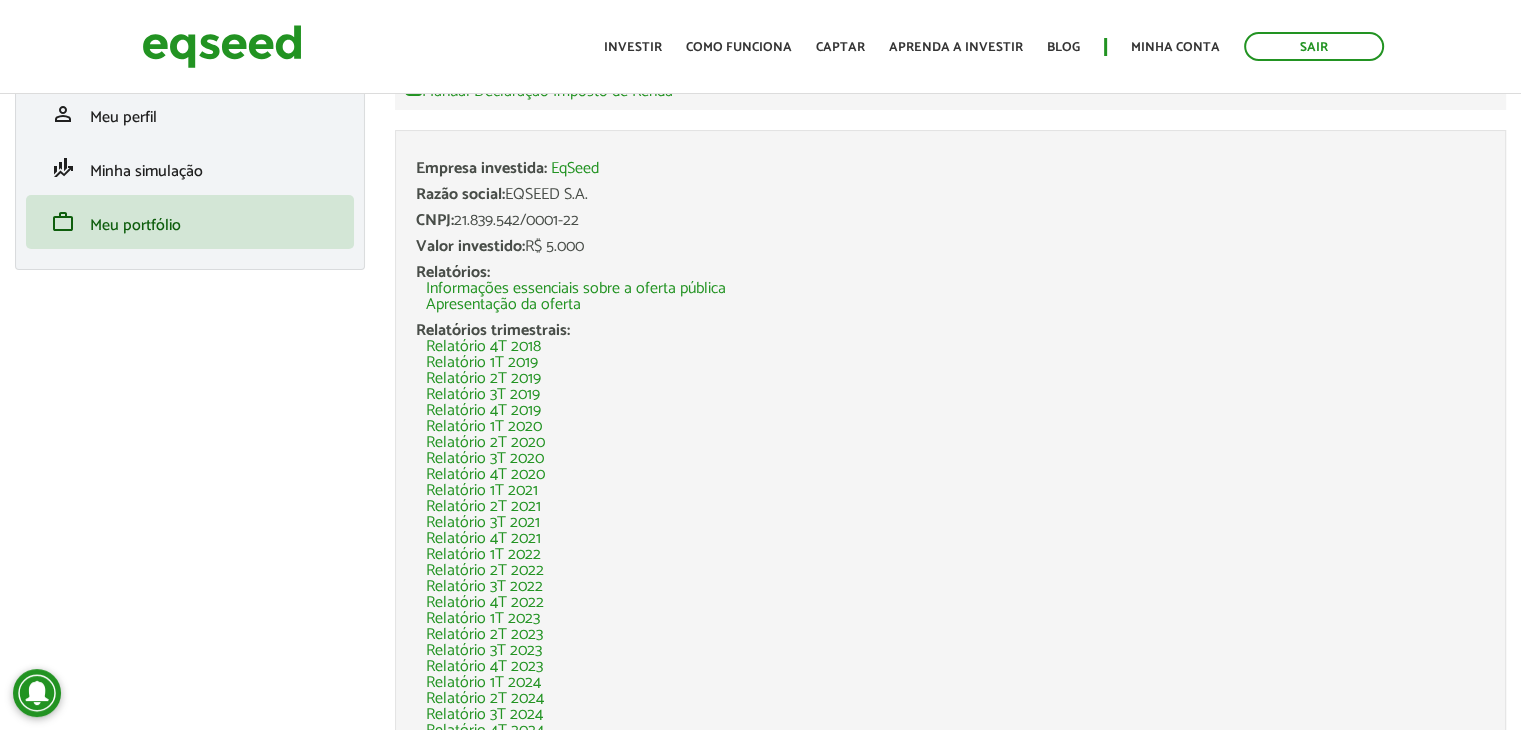 scroll, scrollTop: 0, scrollLeft: 0, axis: both 